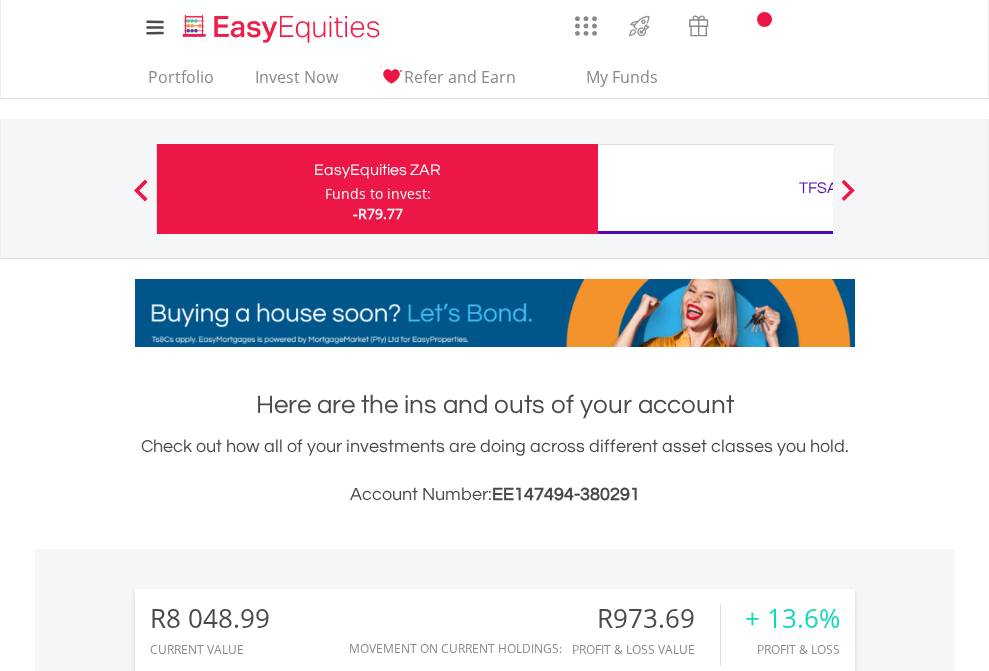 scroll, scrollTop: 0, scrollLeft: 0, axis: both 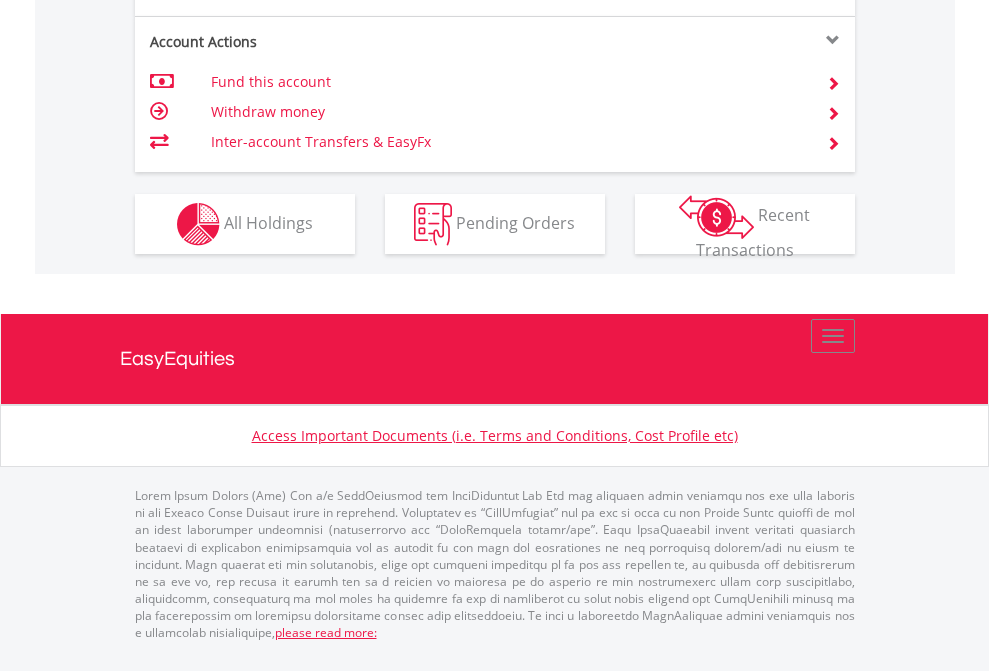 click on "Investment types" at bounding box center [706, -337] 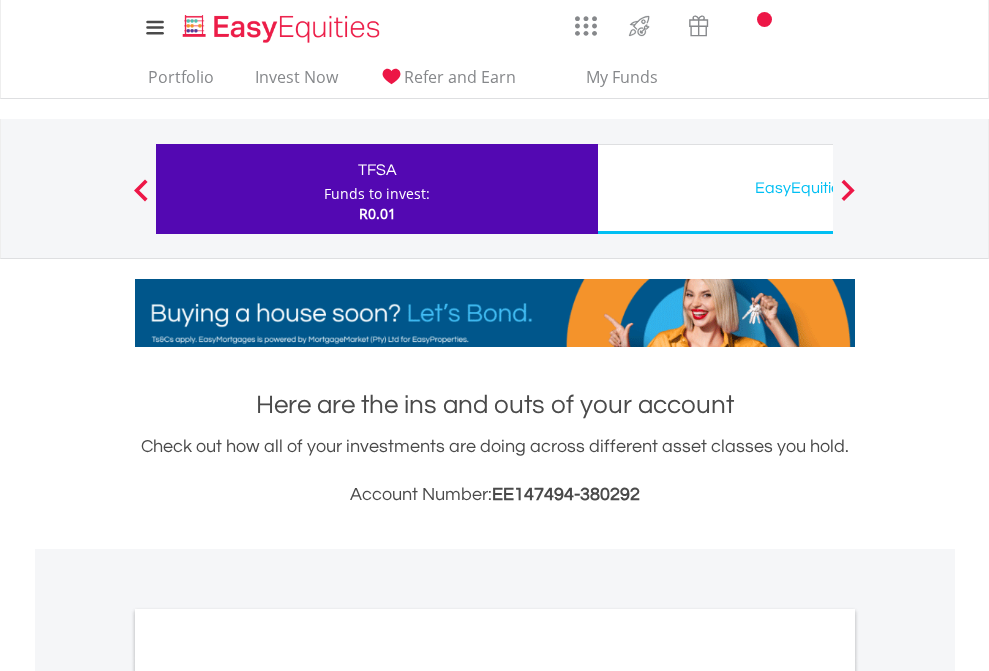 scroll, scrollTop: 0, scrollLeft: 0, axis: both 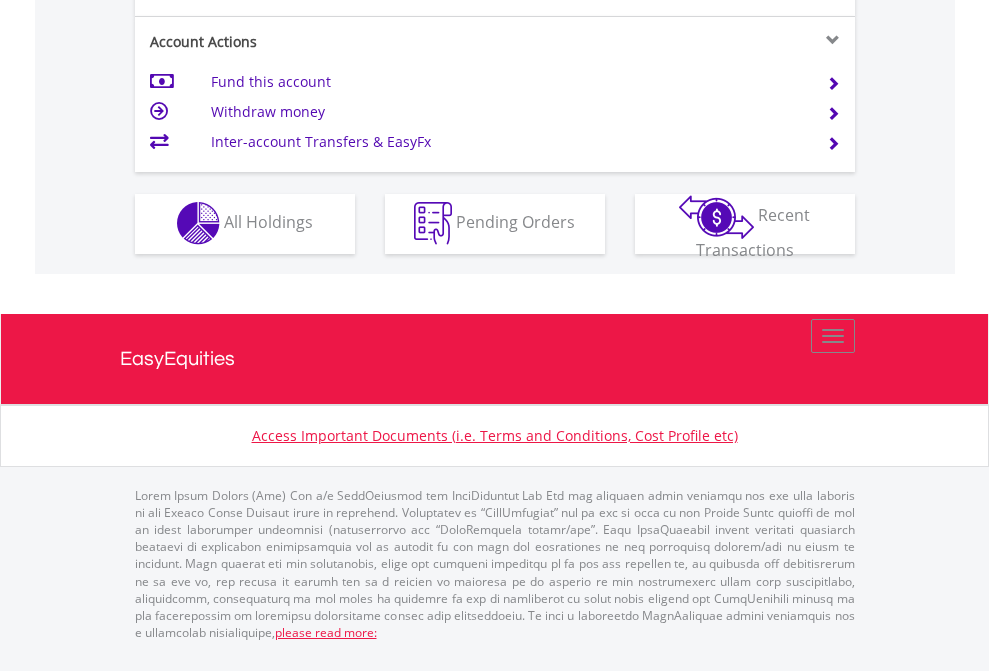 click on "Investment types" at bounding box center [706, -353] 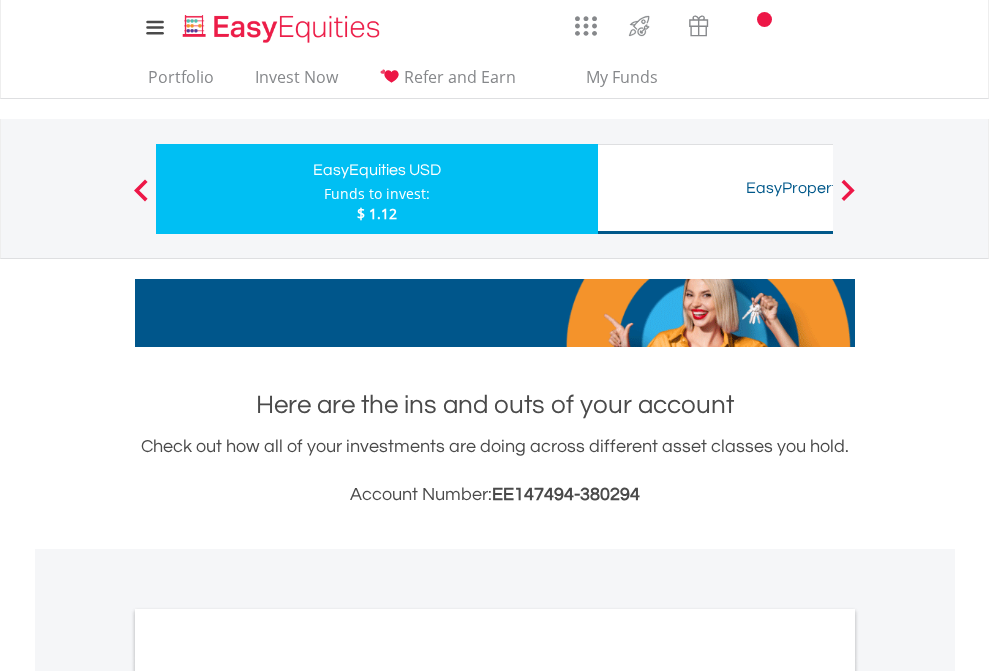 scroll, scrollTop: 0, scrollLeft: 0, axis: both 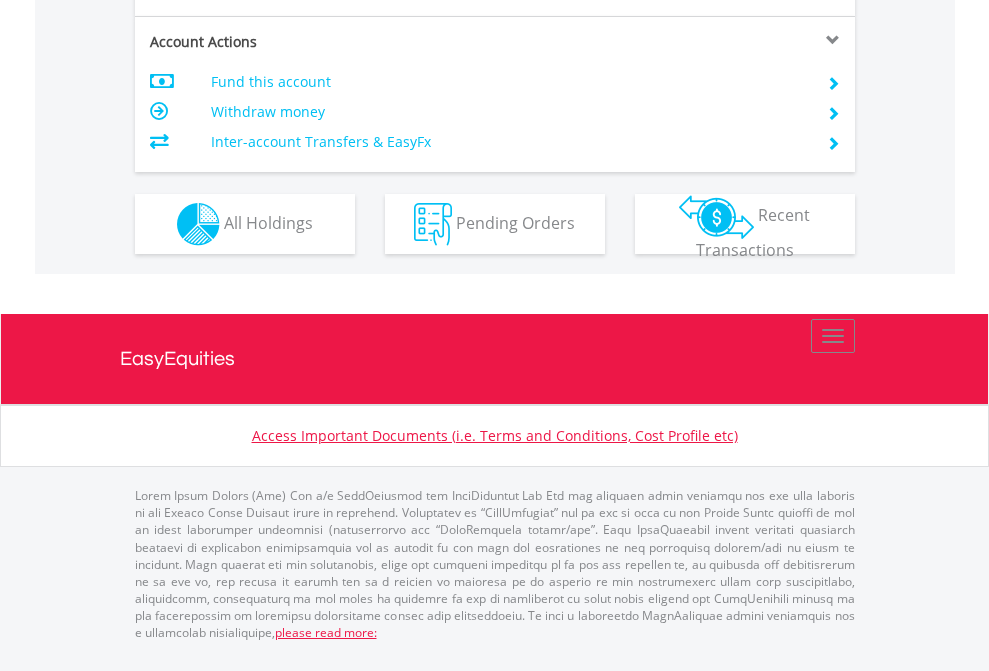 click on "Investment types" at bounding box center [706, -337] 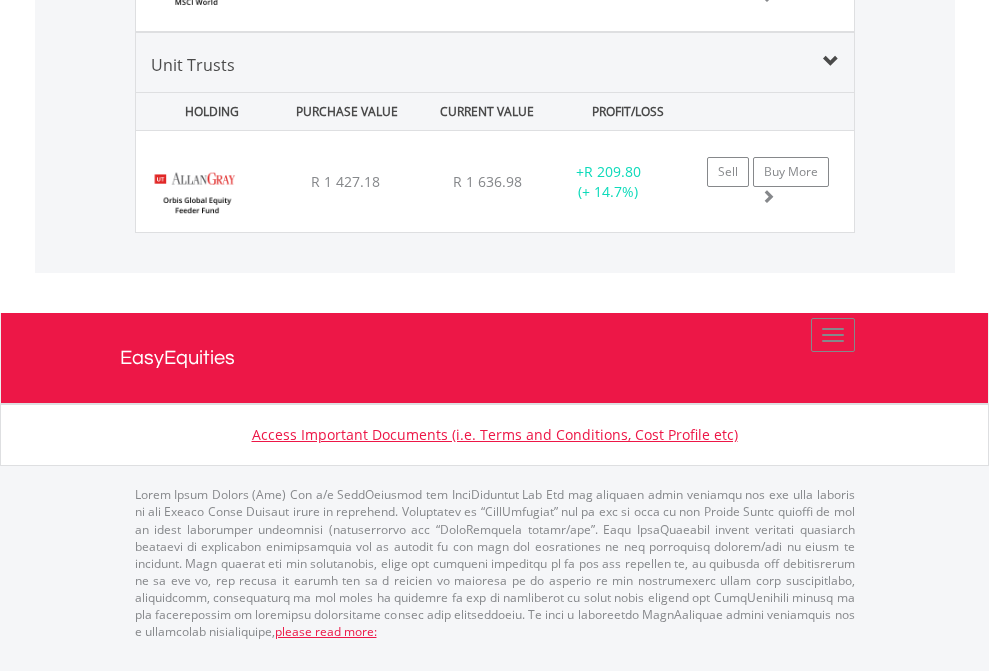 scroll, scrollTop: 2305, scrollLeft: 0, axis: vertical 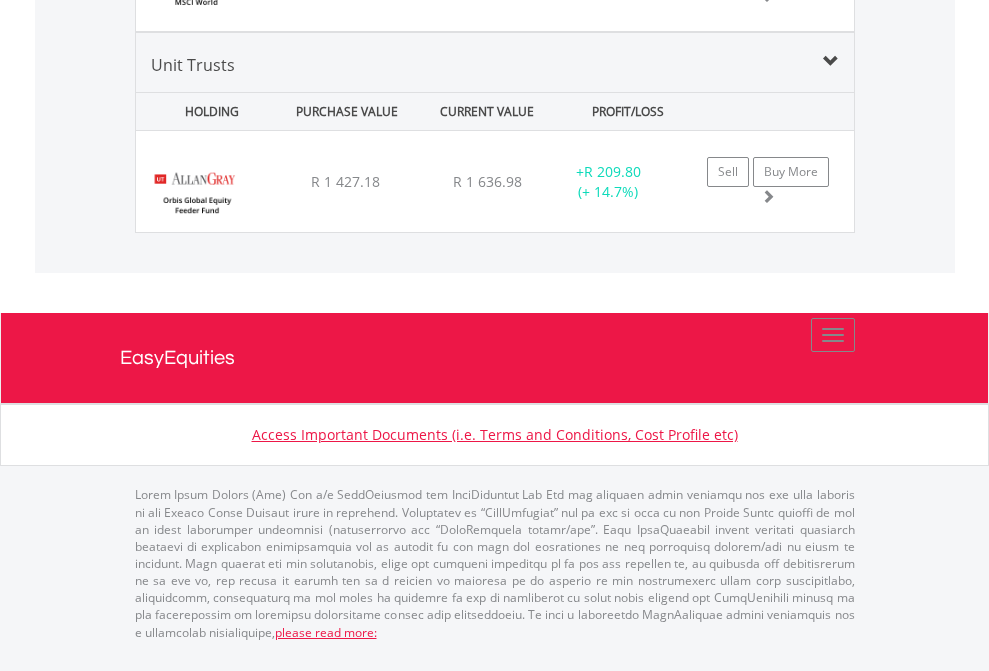 click on "TFSA" at bounding box center [818, -1928] 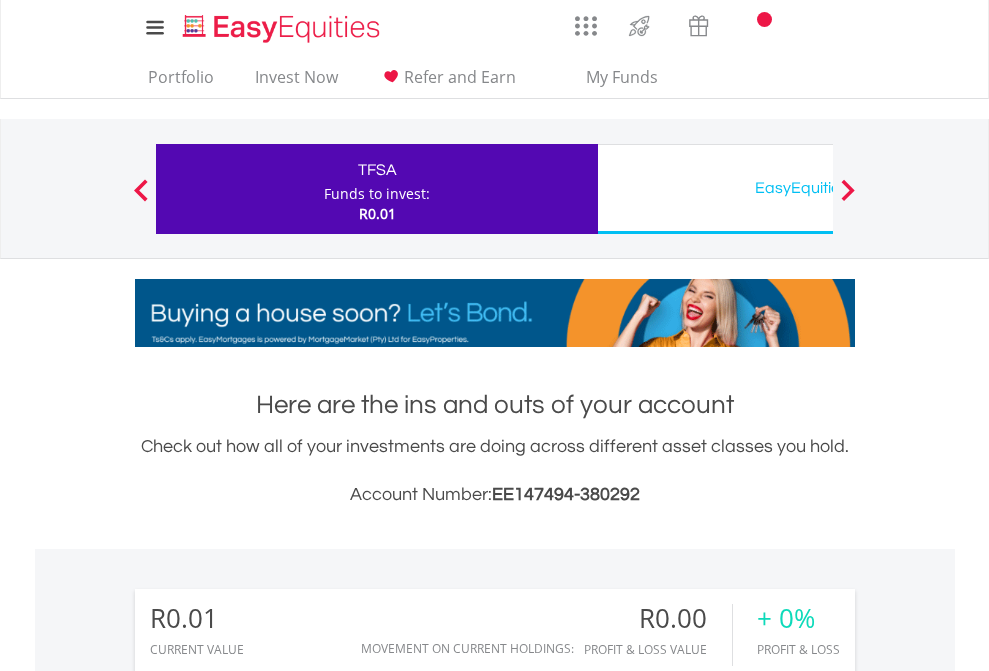 scroll, scrollTop: 1486, scrollLeft: 0, axis: vertical 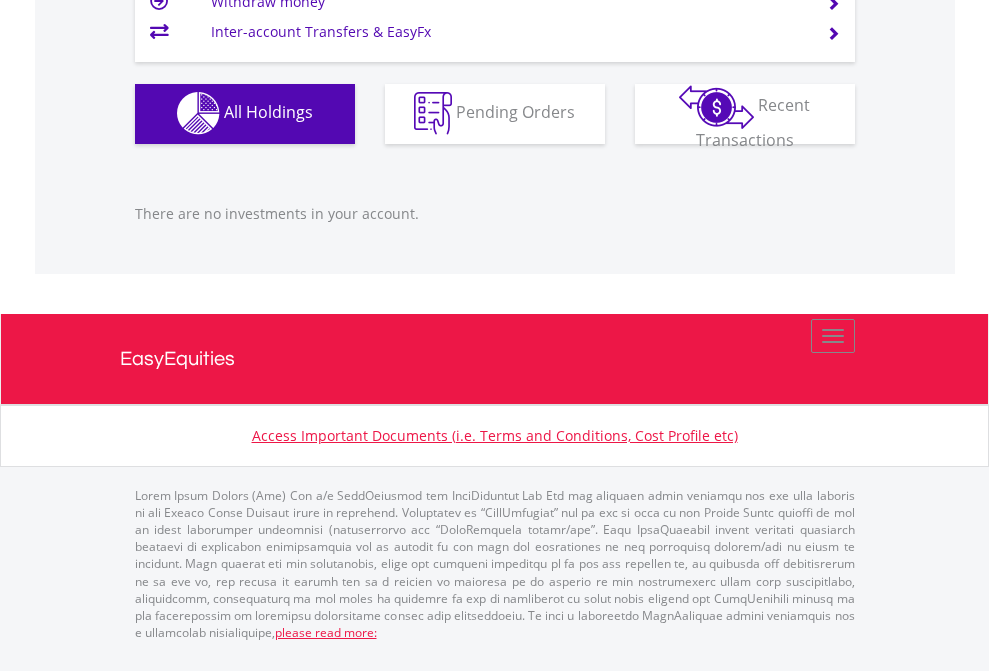 click on "EasyEquities USD" at bounding box center [818, -1142] 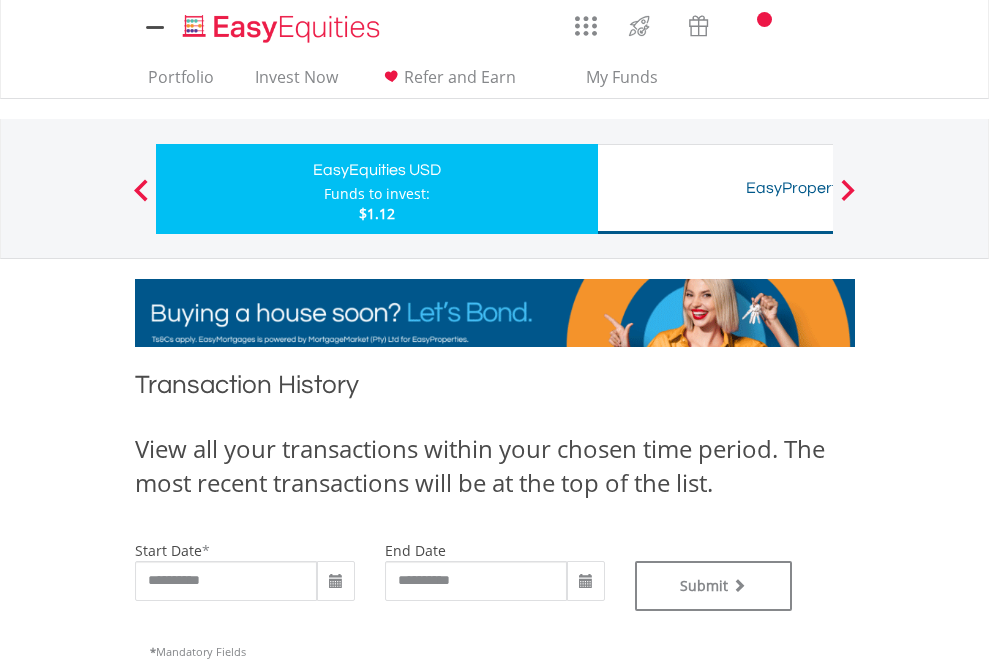 scroll, scrollTop: 0, scrollLeft: 0, axis: both 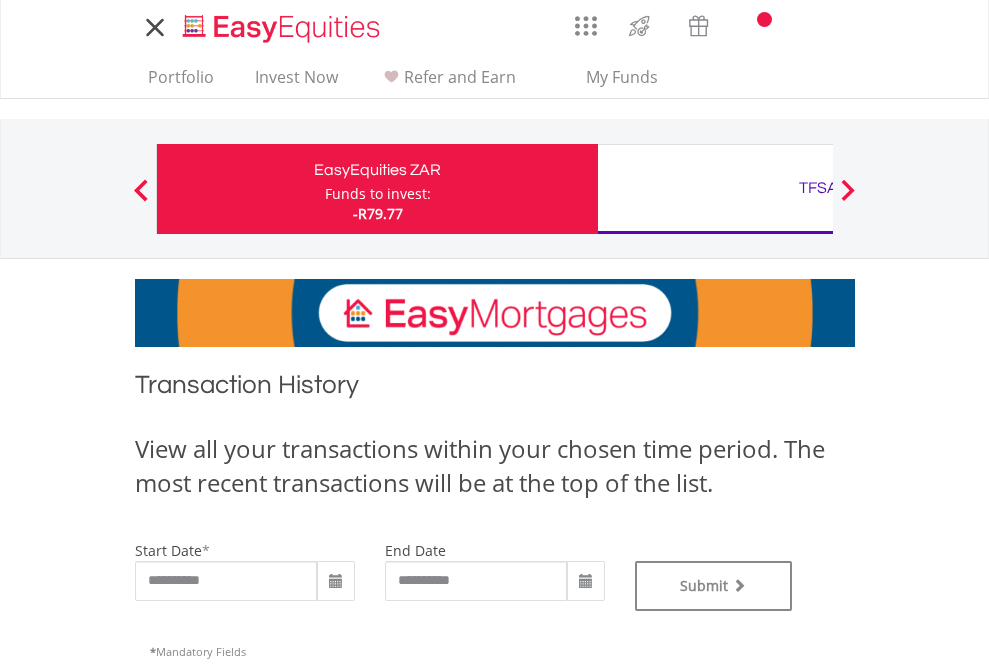 type on "**********" 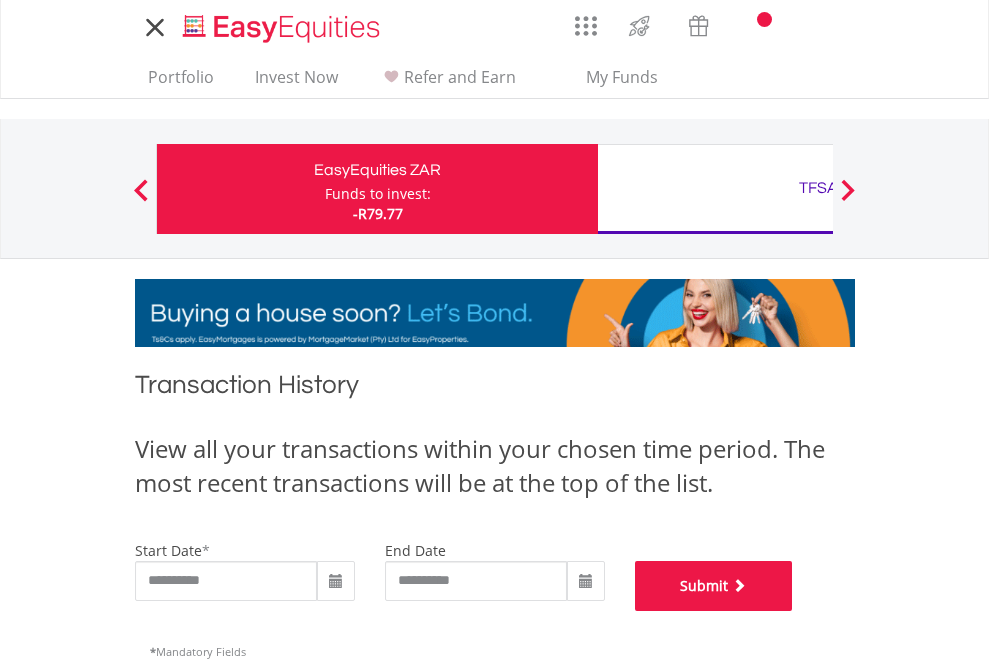 click on "Submit" at bounding box center [714, 586] 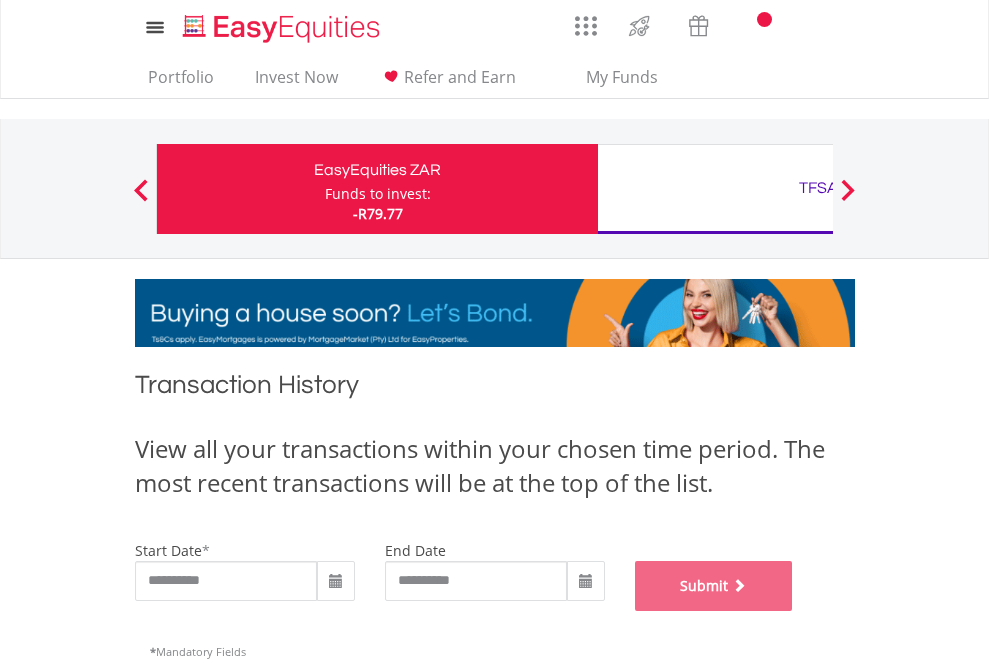 scroll, scrollTop: 811, scrollLeft: 0, axis: vertical 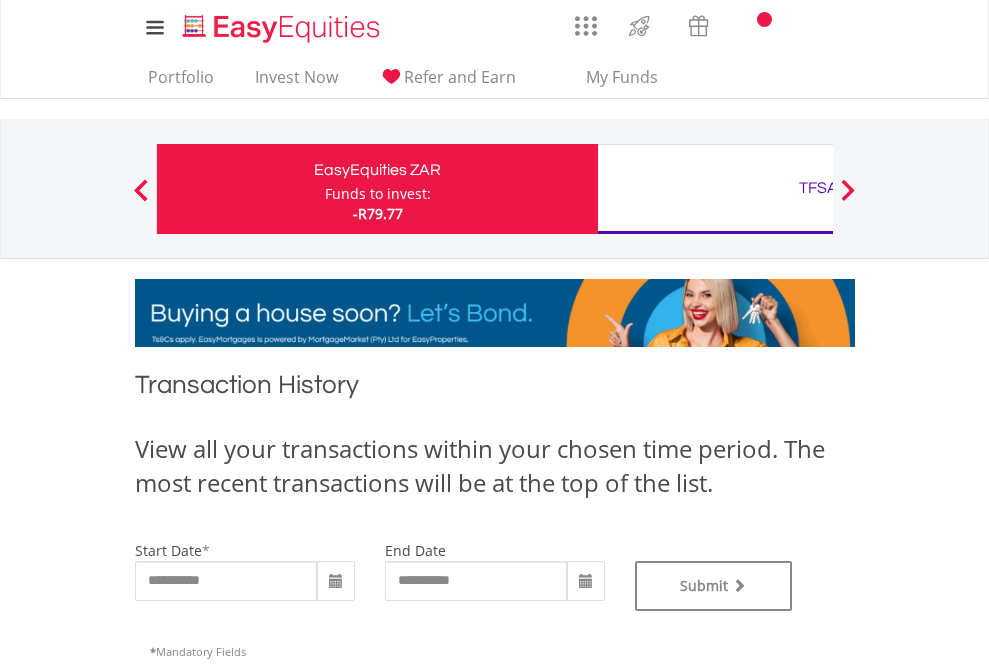click on "TFSA" at bounding box center (818, 188) 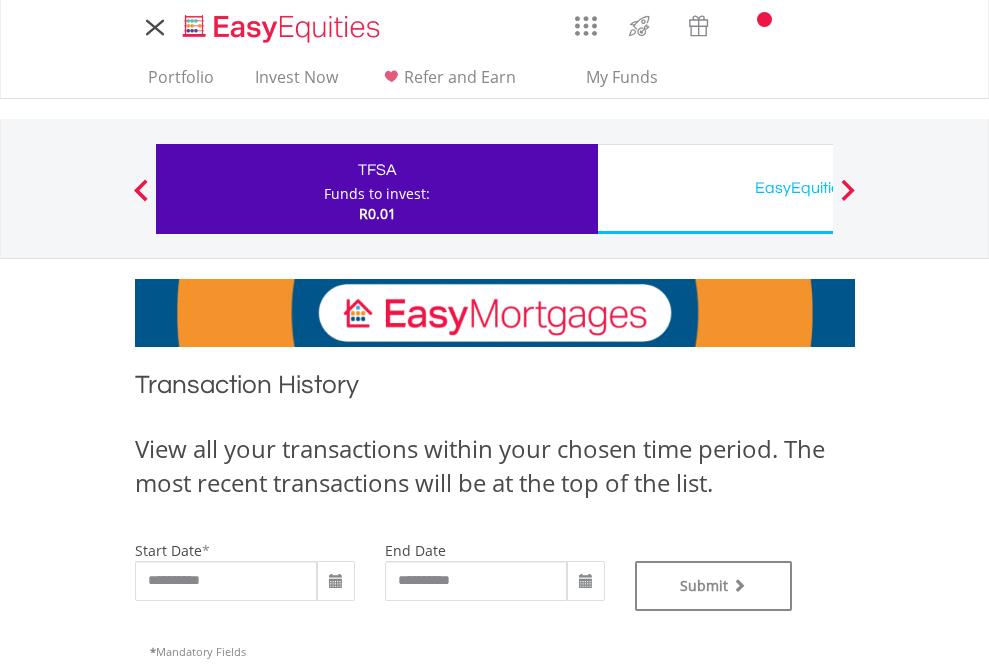 scroll, scrollTop: 0, scrollLeft: 0, axis: both 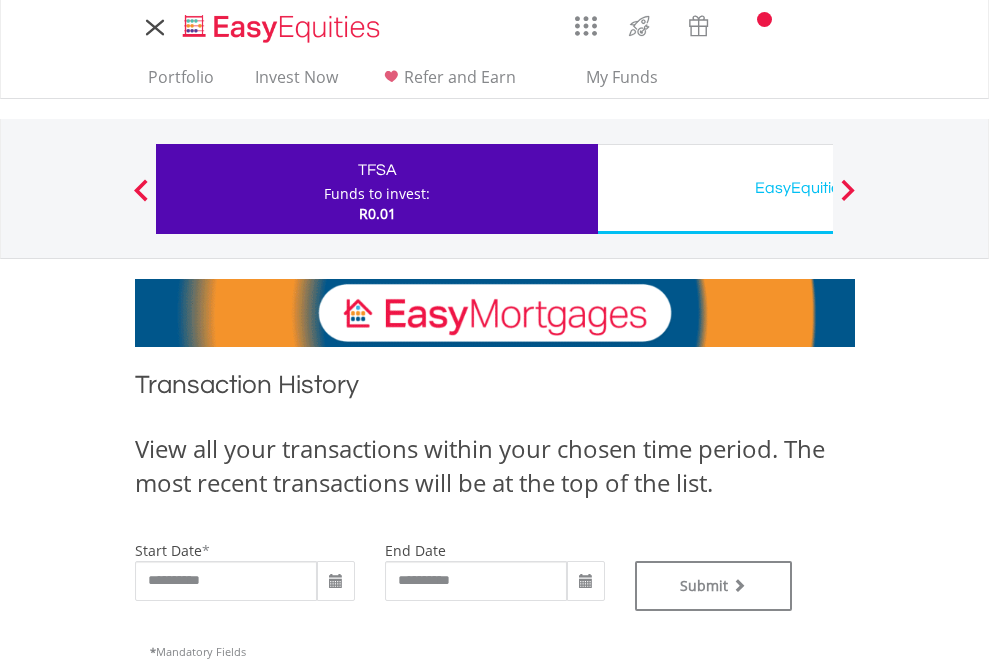type on "**********" 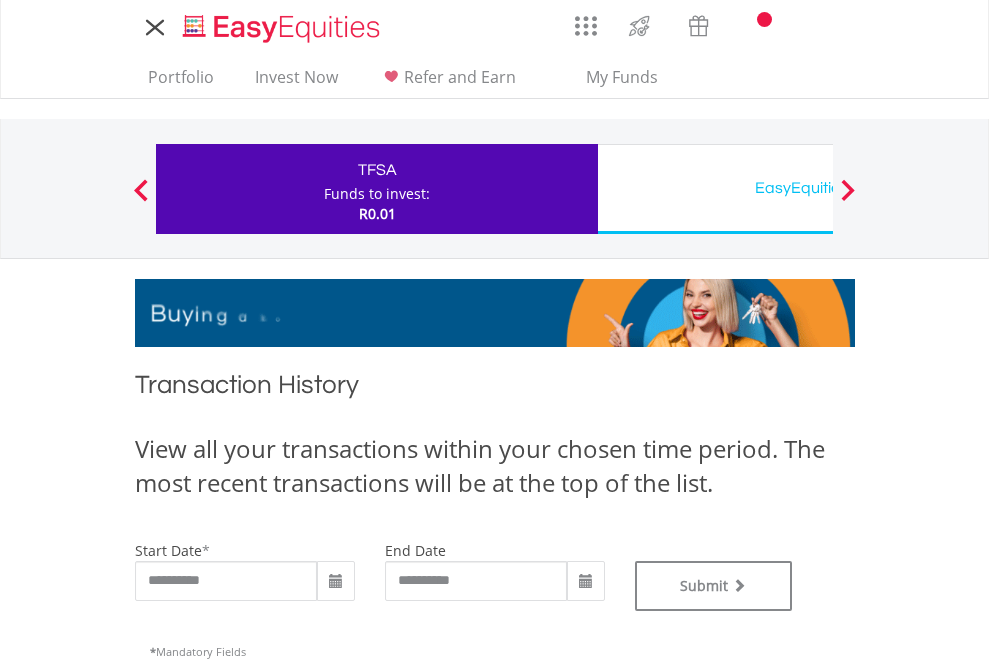 type on "**********" 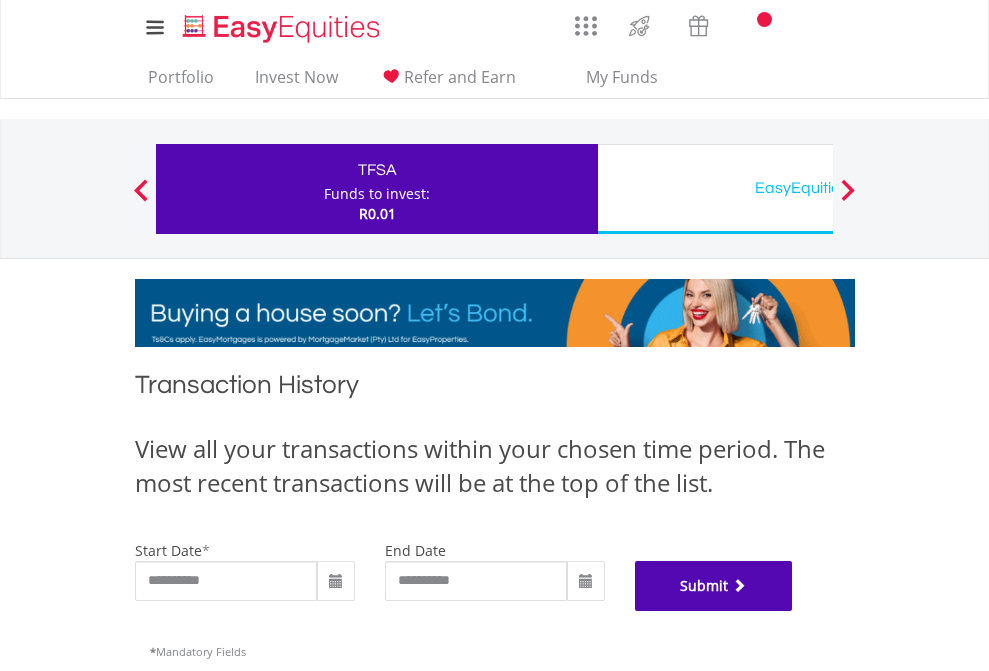 click on "Submit" at bounding box center (714, 586) 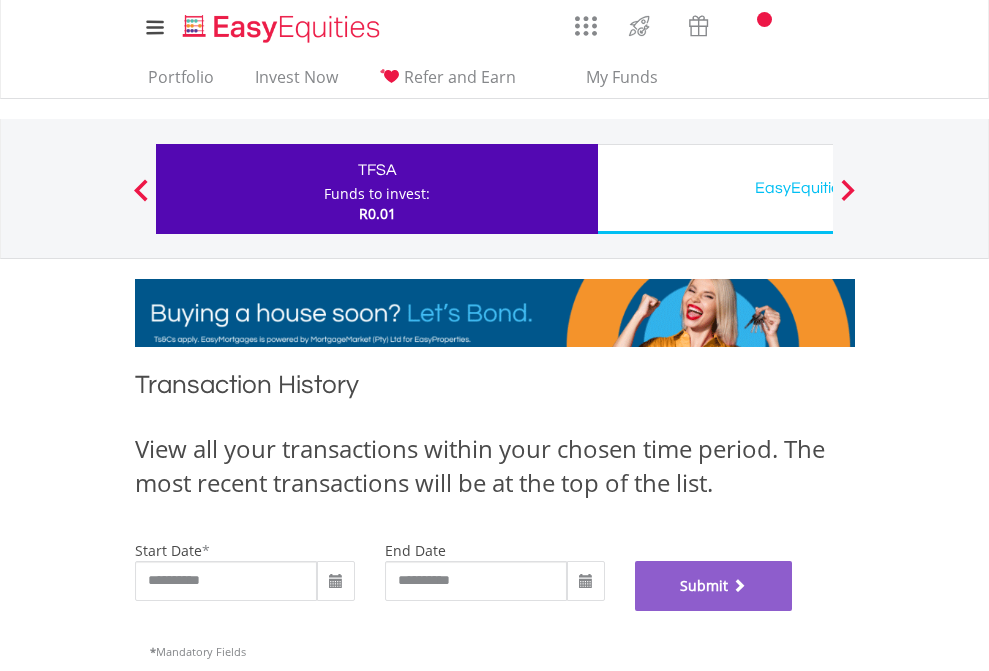 scroll, scrollTop: 811, scrollLeft: 0, axis: vertical 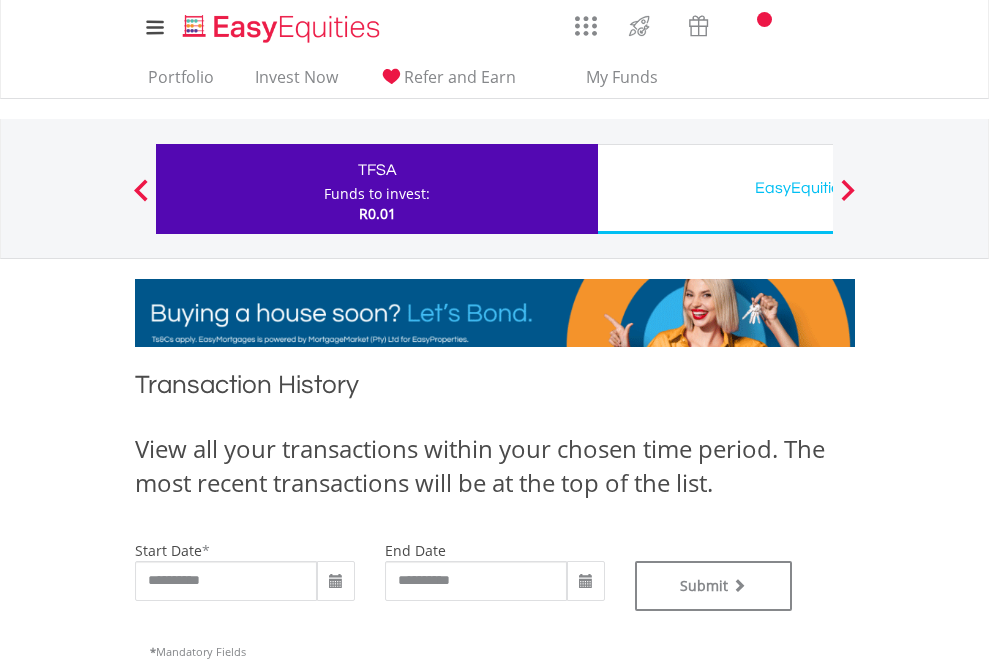 click on "EasyEquities USD" at bounding box center [818, 188] 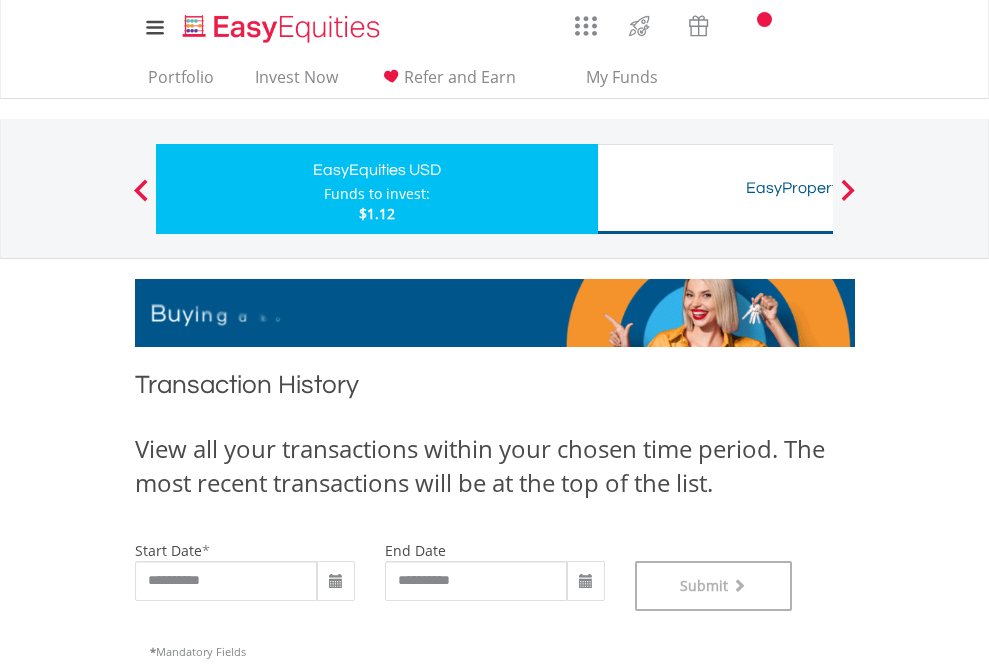 scroll, scrollTop: 811, scrollLeft: 0, axis: vertical 